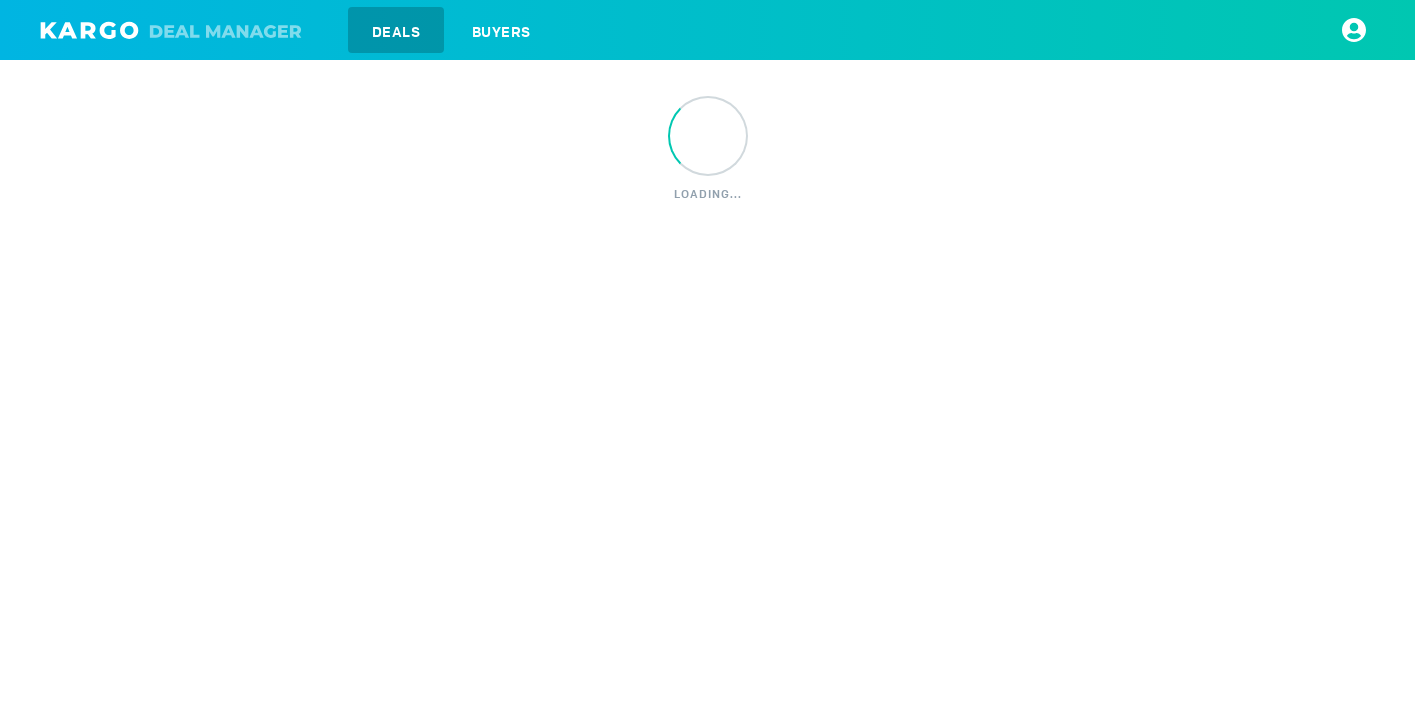 scroll, scrollTop: 0, scrollLeft: 0, axis: both 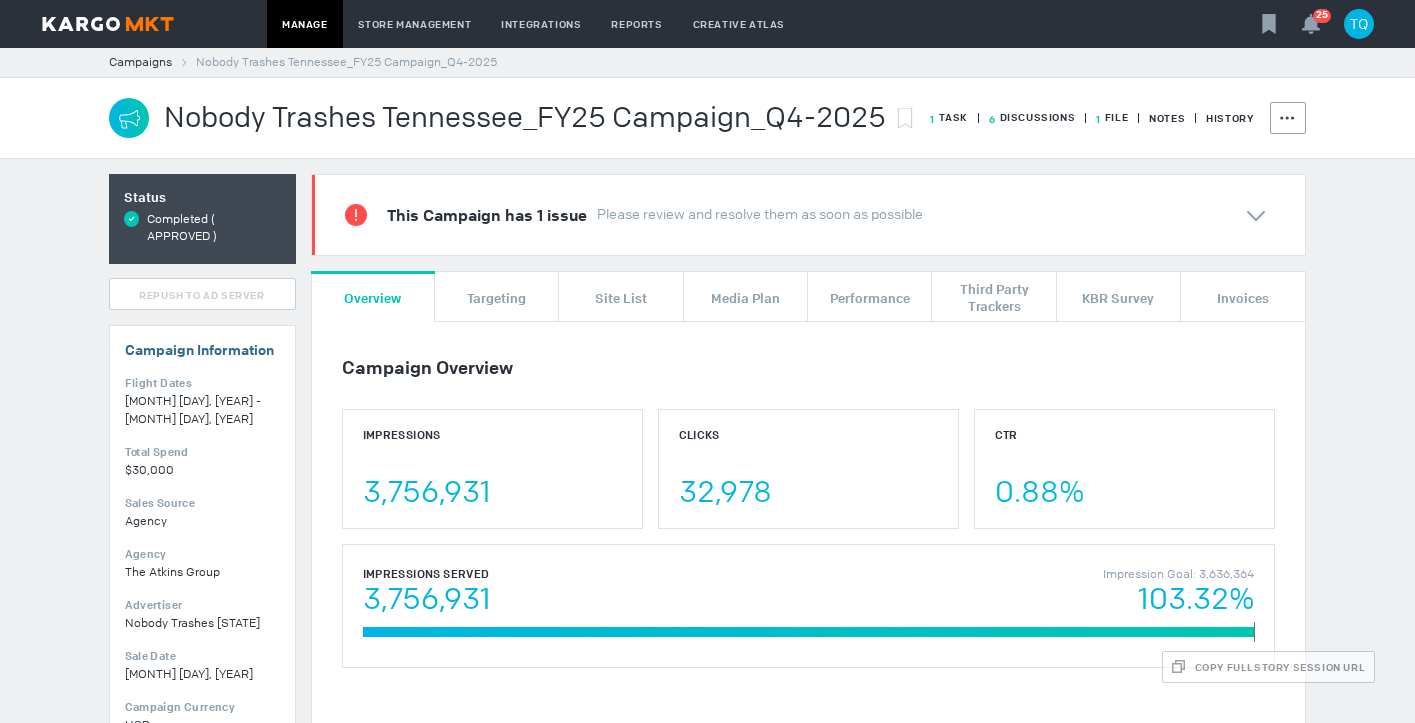 click on "1 File" at bounding box center [949, 117] 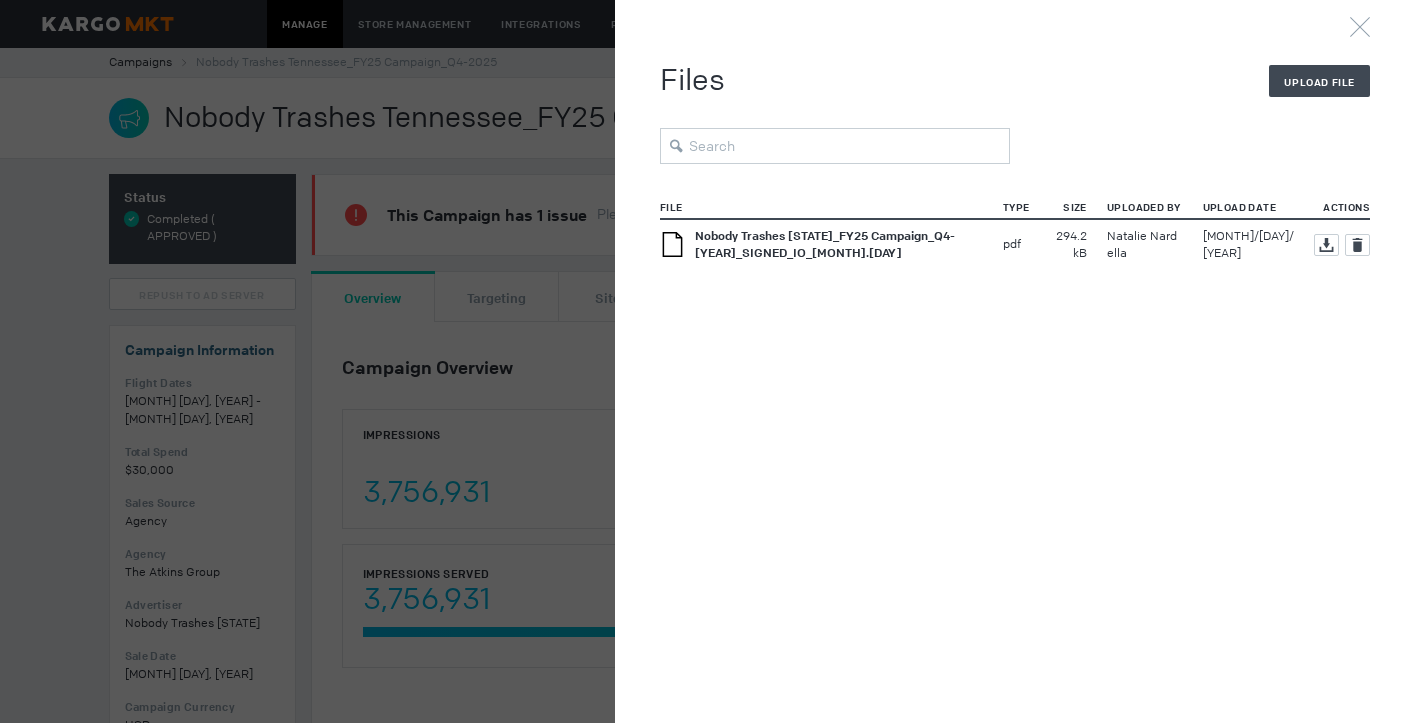 click on "Nobody Trashes [STATE]_FY25 Campaign_Q4-[YEAR]_SIGNED_IO_[MONTH].[DAY].[YEAR].pdf" at bounding box center (839, 245) 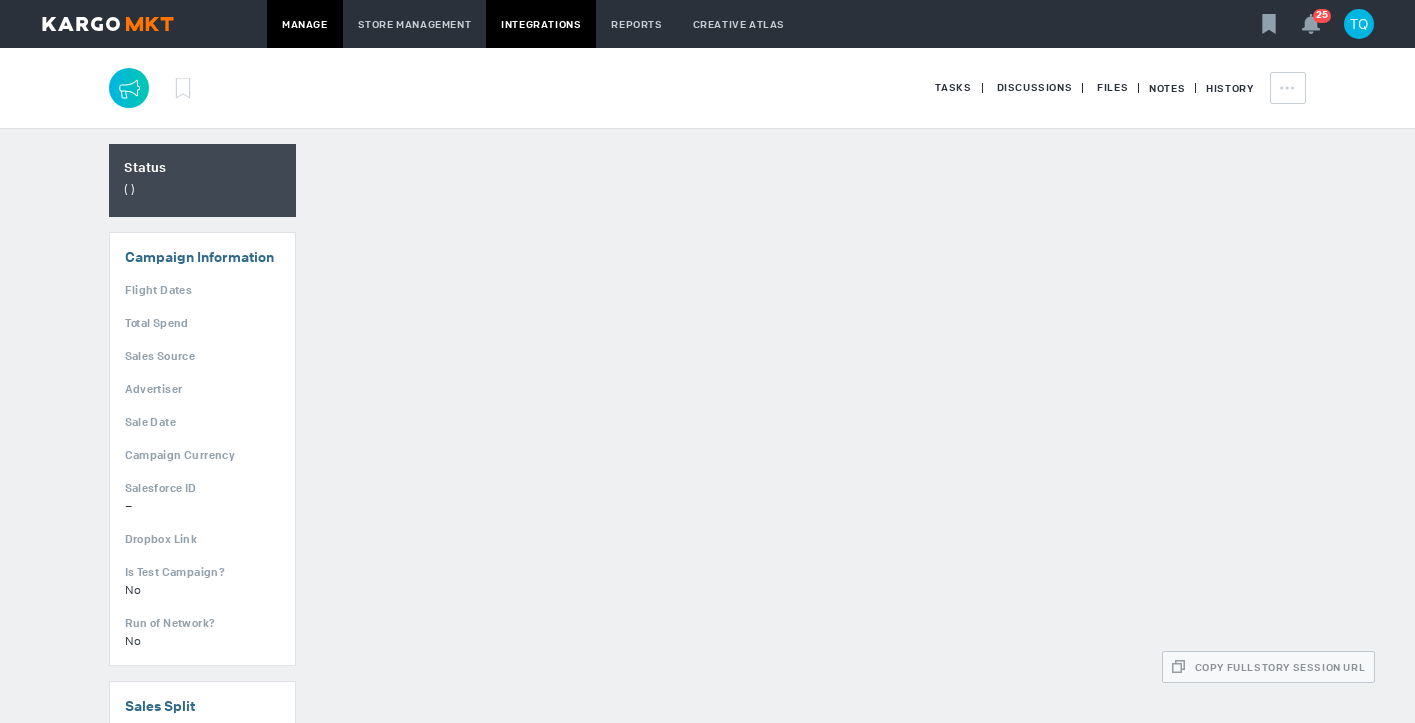 scroll, scrollTop: 0, scrollLeft: 0, axis: both 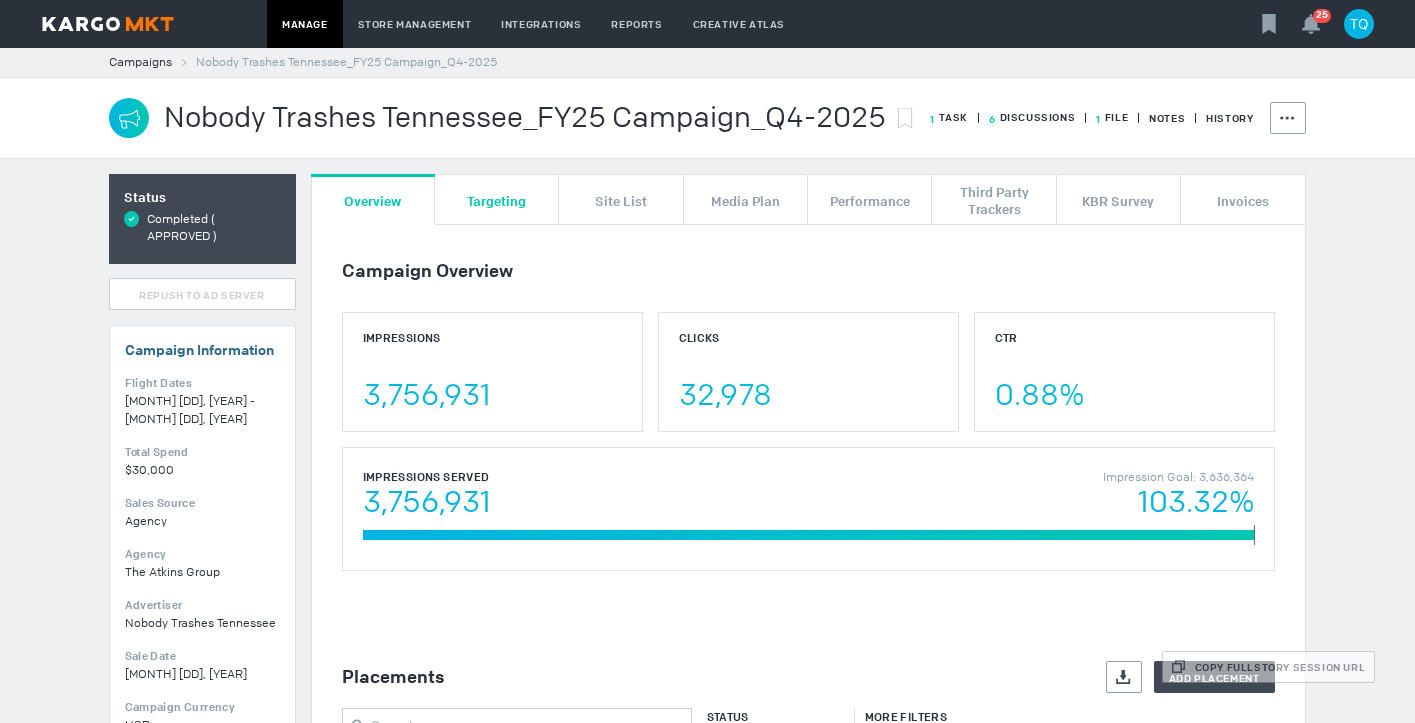 click on "Targeting" at bounding box center (496, 200) 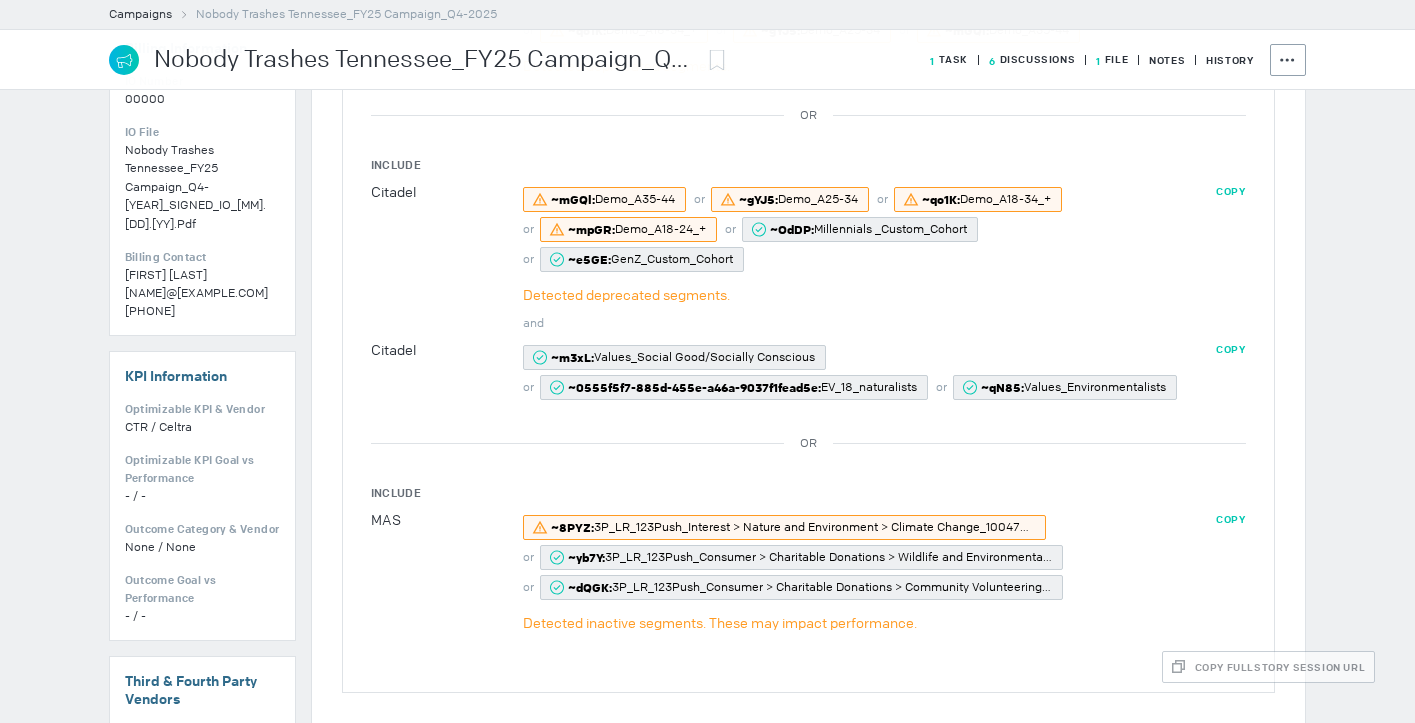 scroll, scrollTop: 1166, scrollLeft: 0, axis: vertical 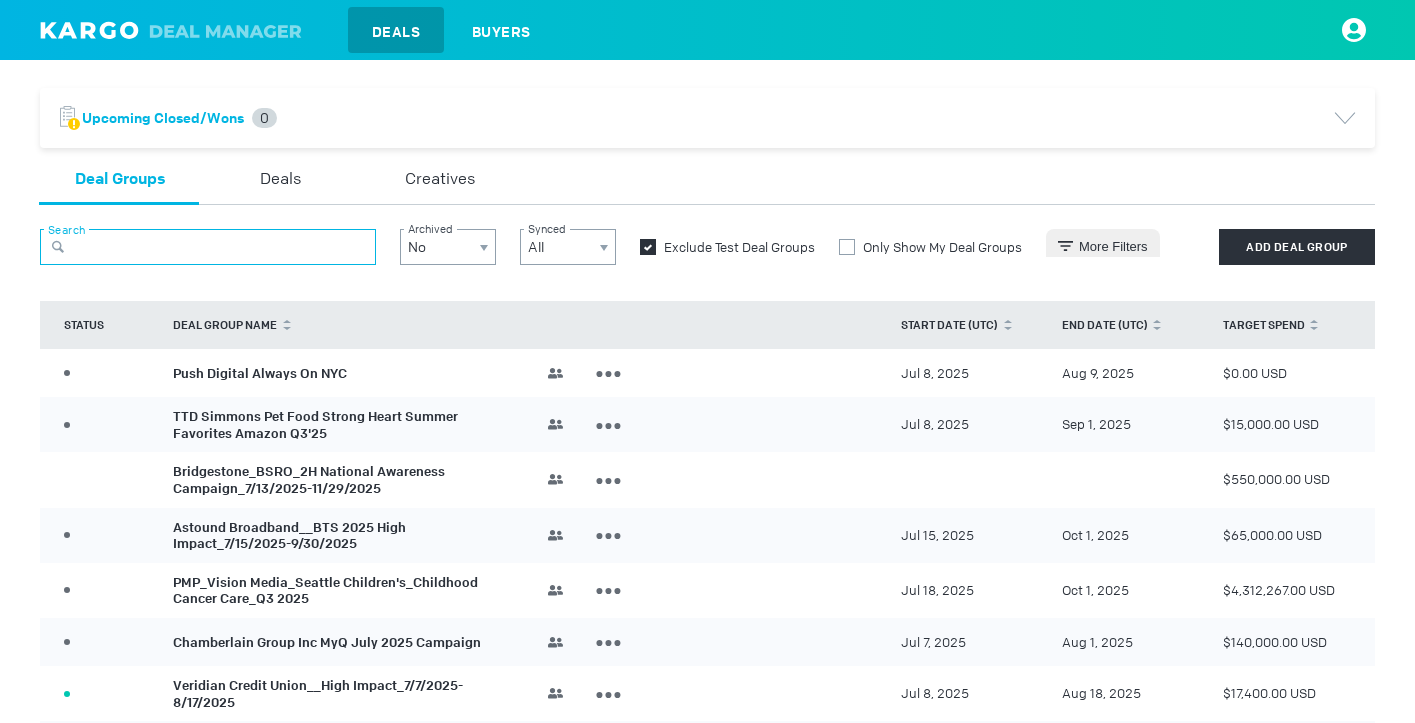 click at bounding box center (208, 247) 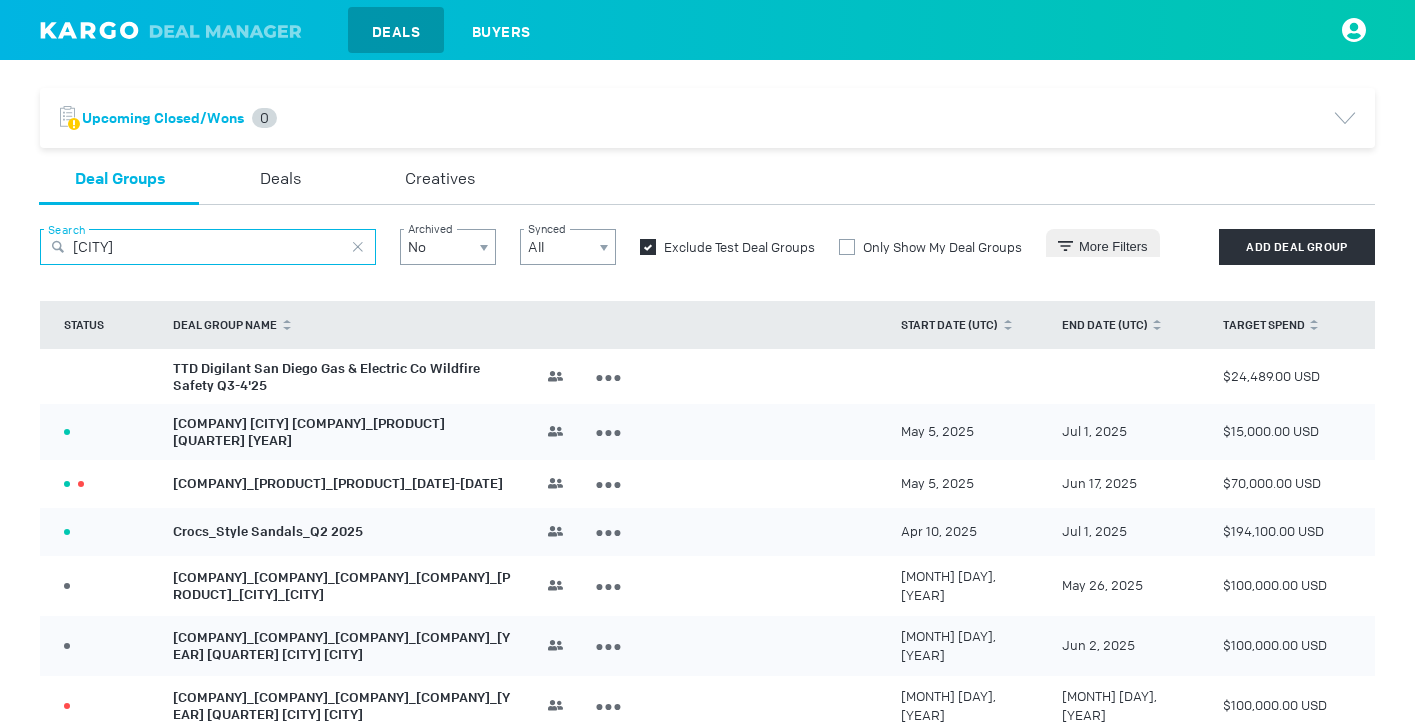 type on "[CITY]" 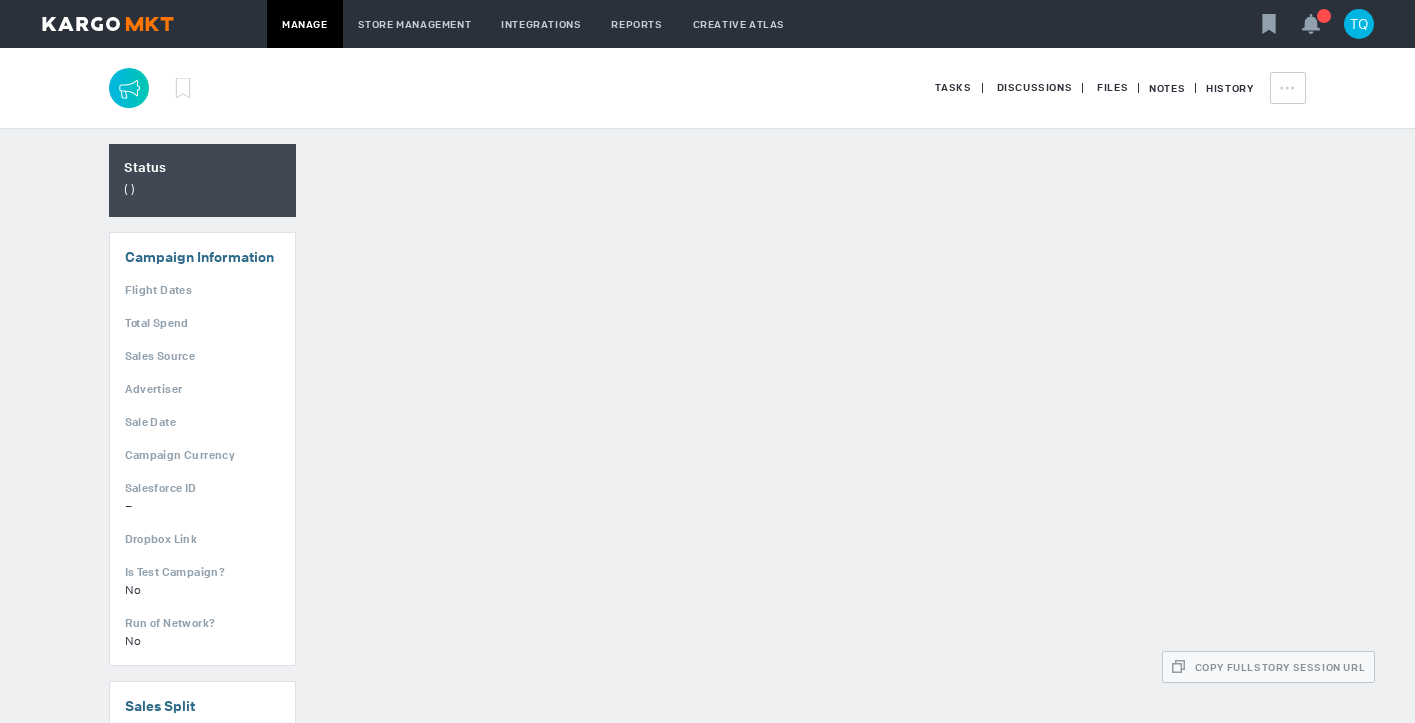 scroll, scrollTop: 0, scrollLeft: 0, axis: both 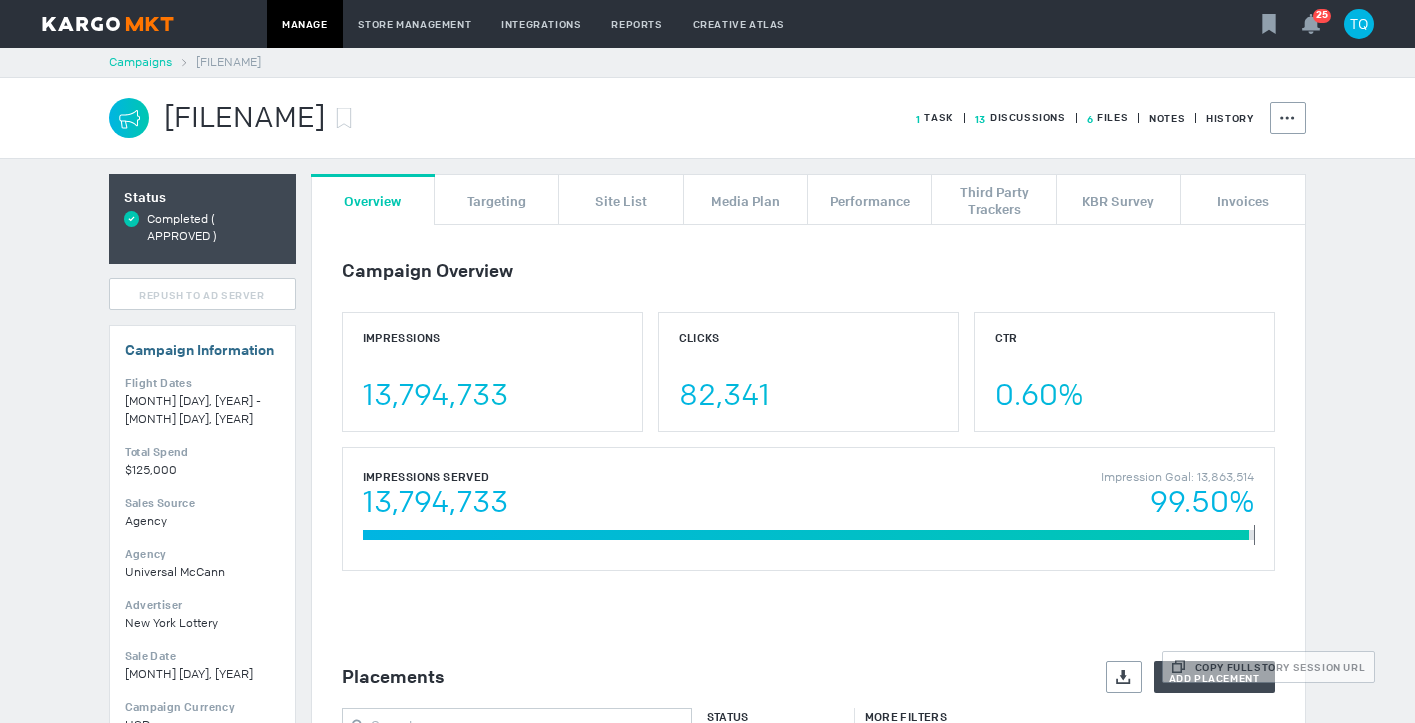 click on "Campaigns" at bounding box center [140, 62] 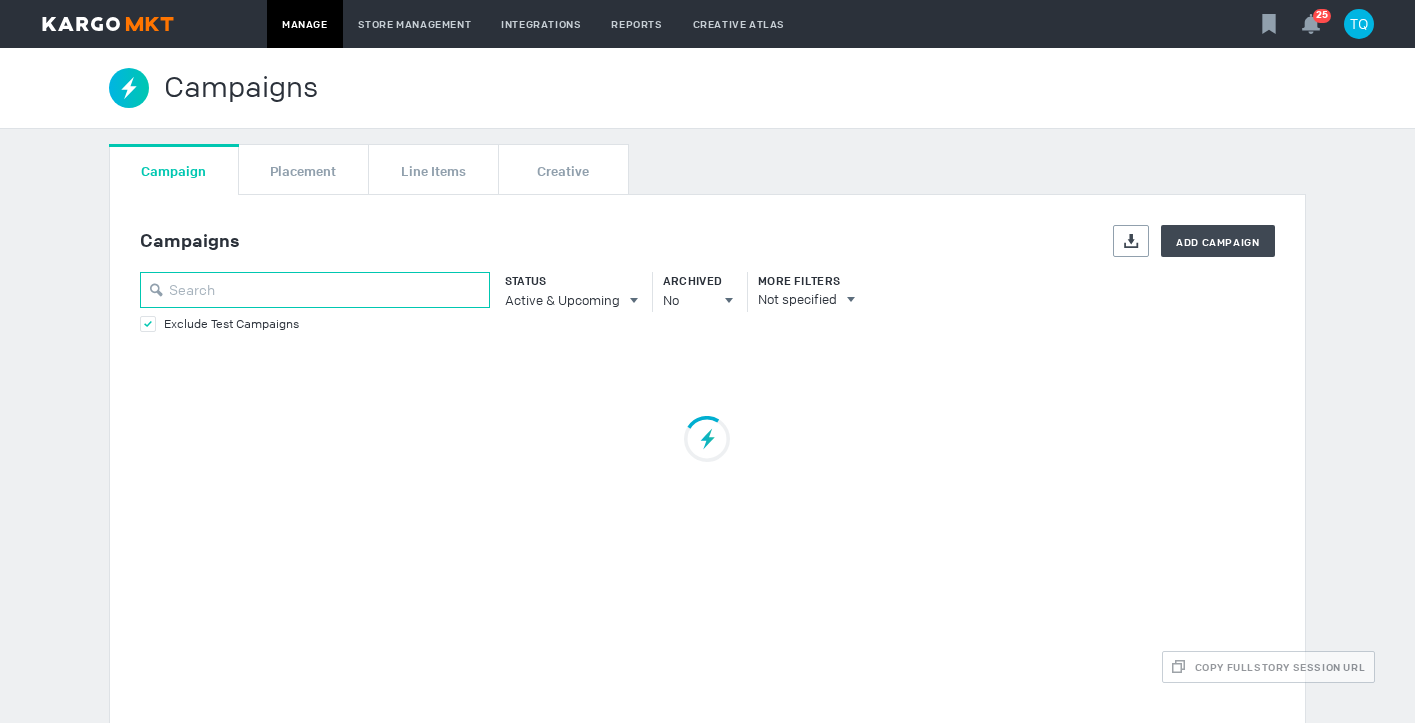 click at bounding box center [315, 290] 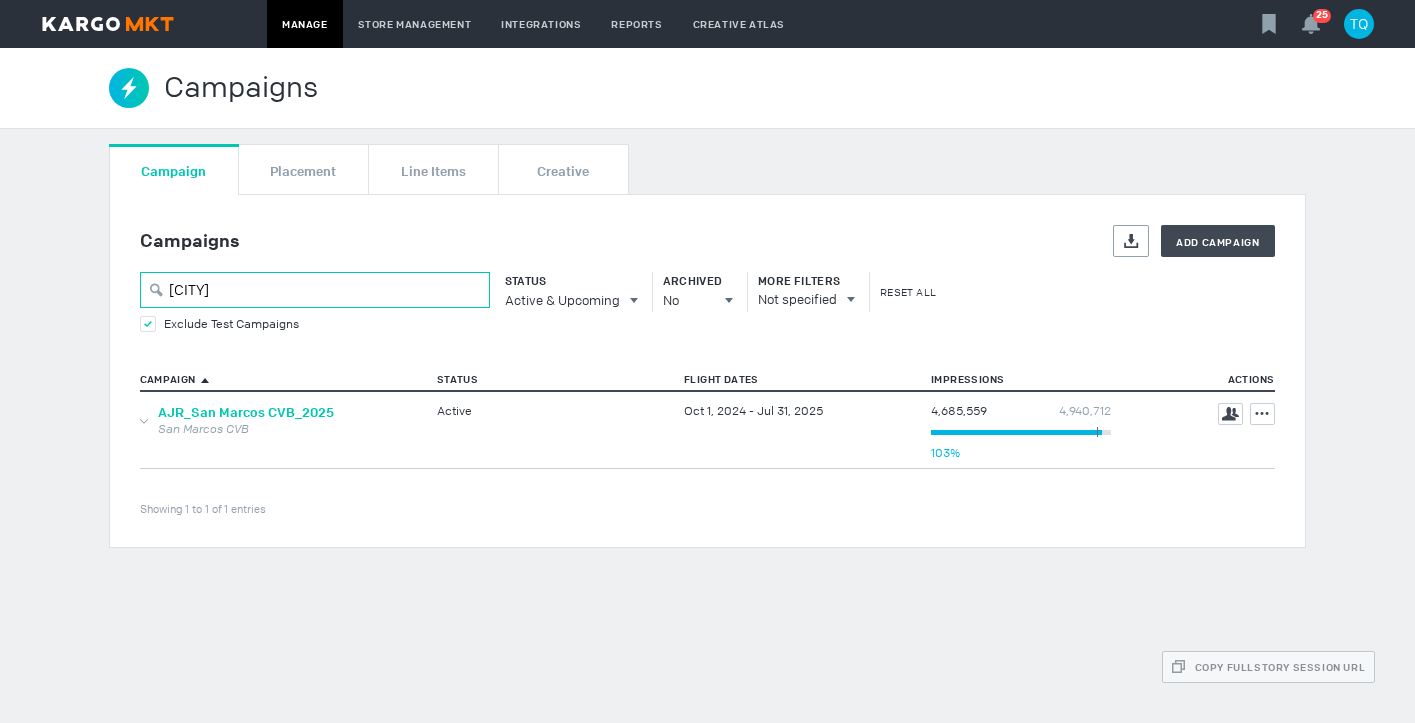 type on "[CITY]" 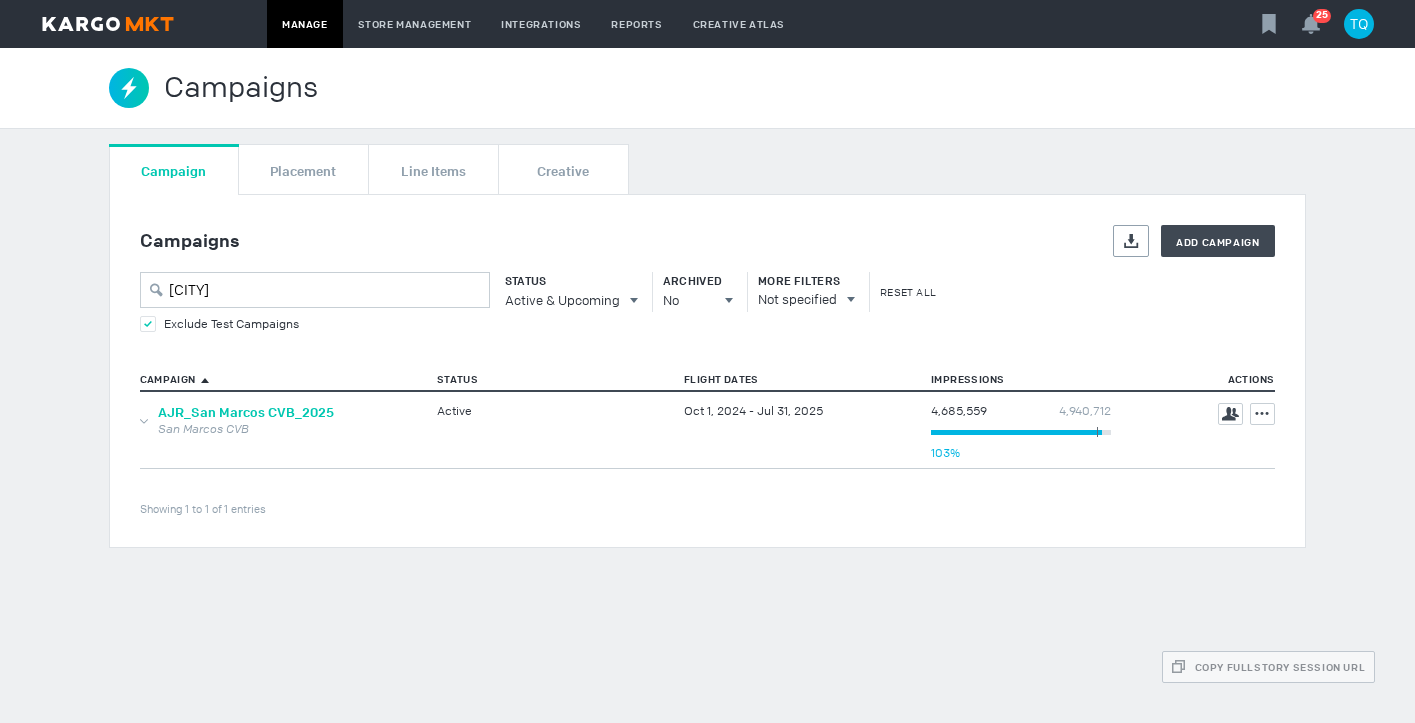click on "AJR_San Marcos CVB_2025" at bounding box center [246, 412] 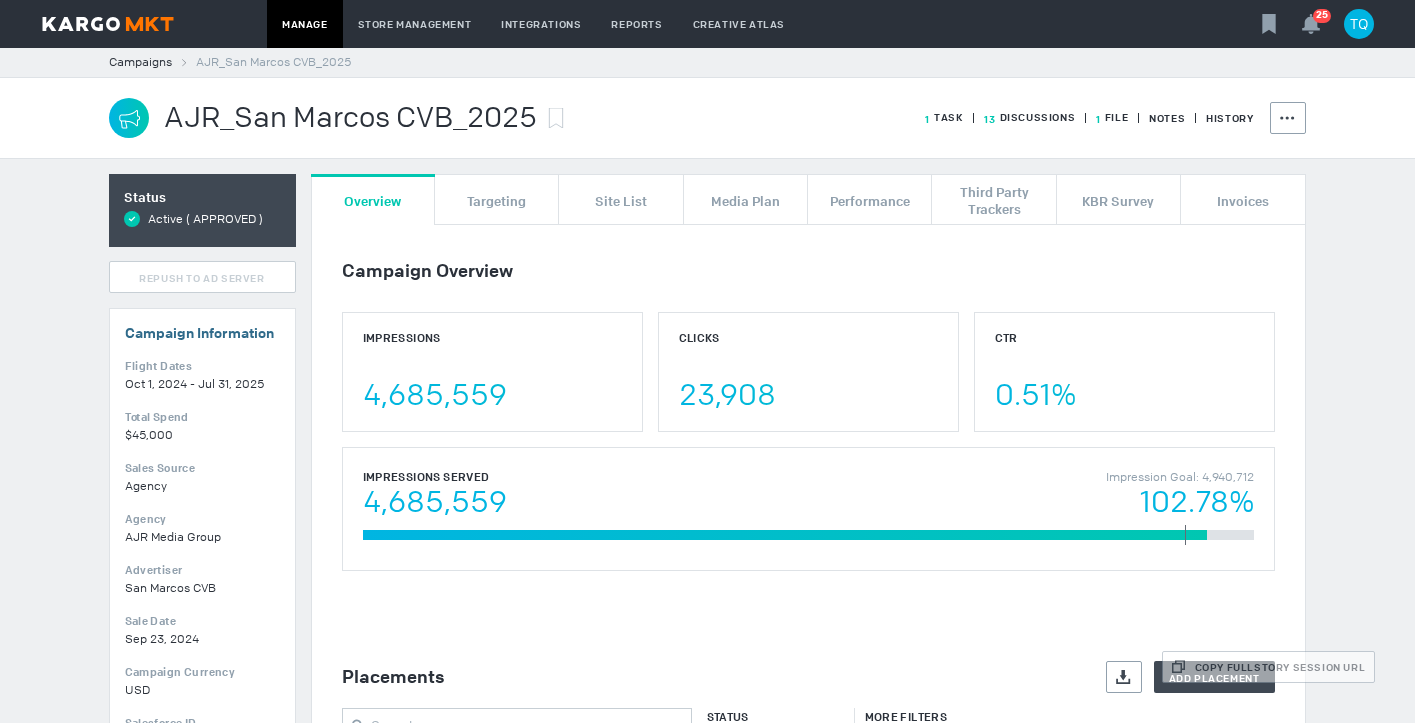 click on "1 File" at bounding box center (944, 117) 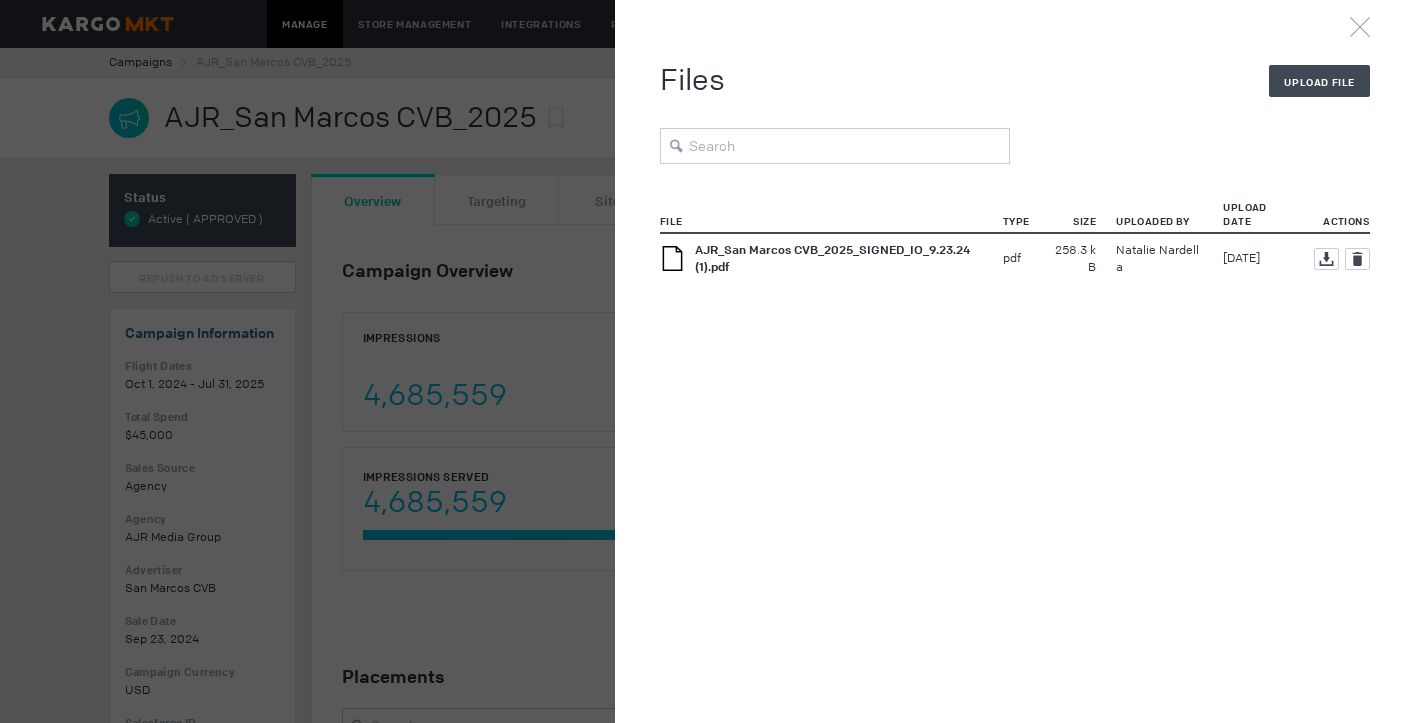click on "AJR_San Marcos CVB_2025_SIGNED_IO_9.23.24 (1).pdf" at bounding box center [832, 258] 